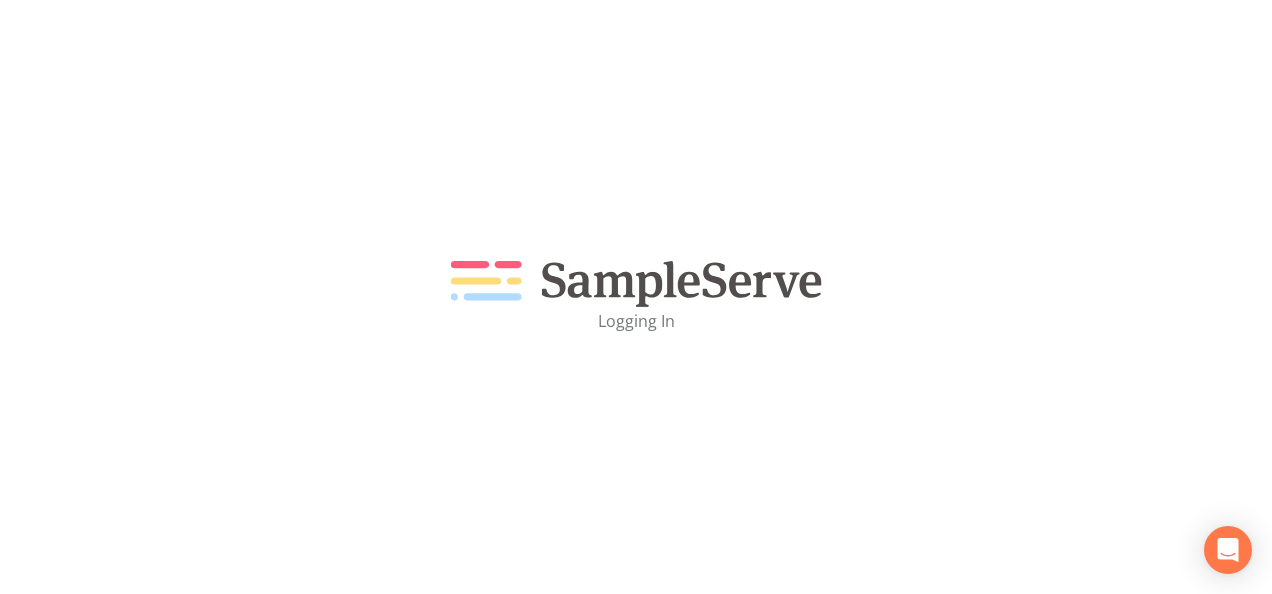 scroll, scrollTop: 0, scrollLeft: 0, axis: both 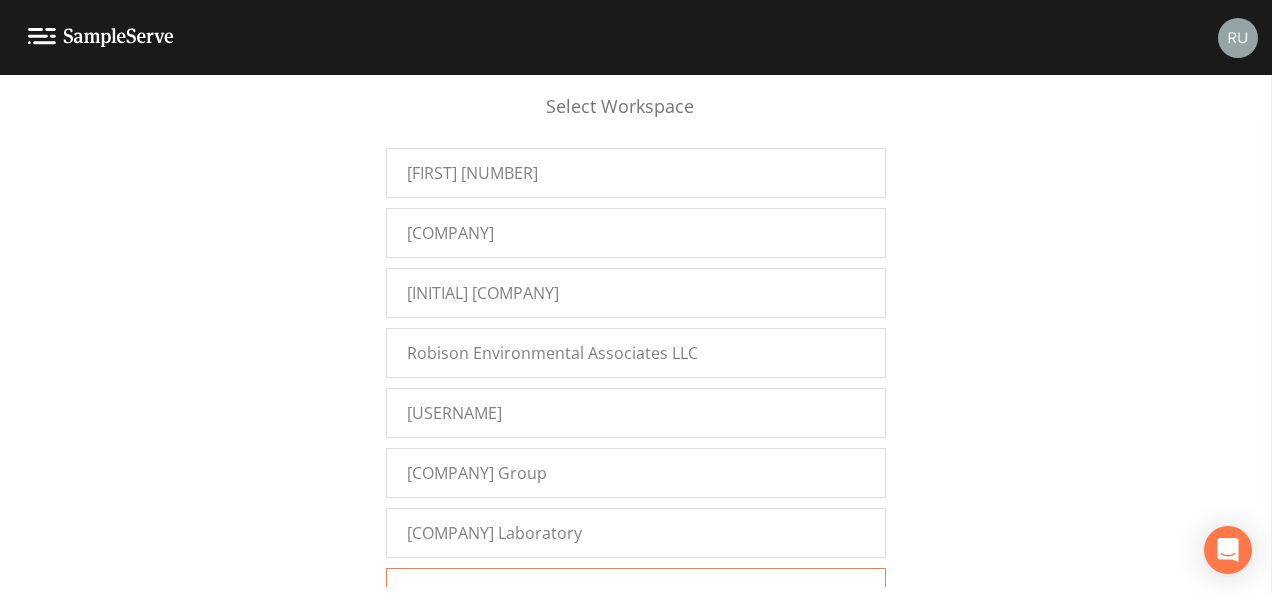 click on "Russell Demo Projects" at bounding box center [496, 593] 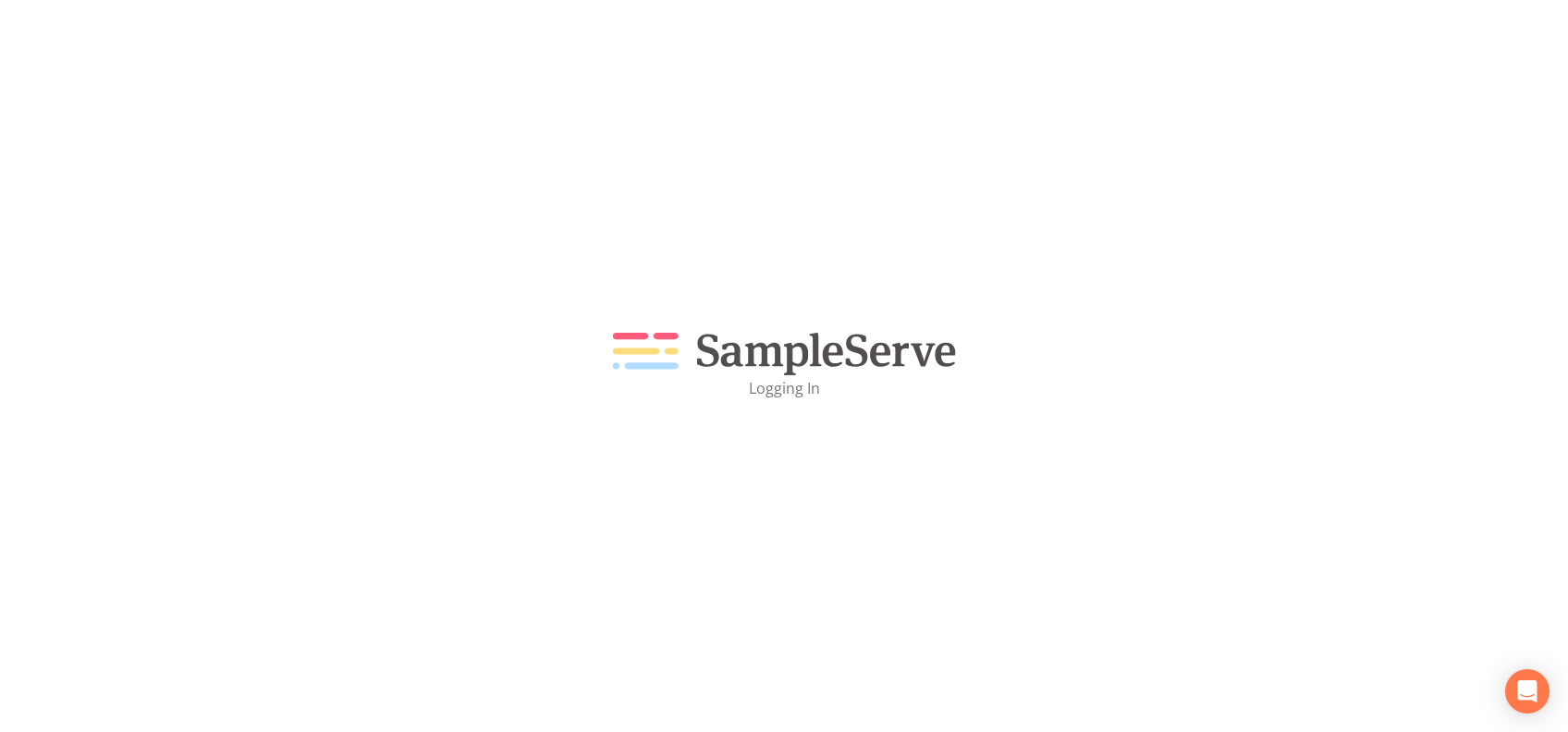 scroll, scrollTop: 0, scrollLeft: 0, axis: both 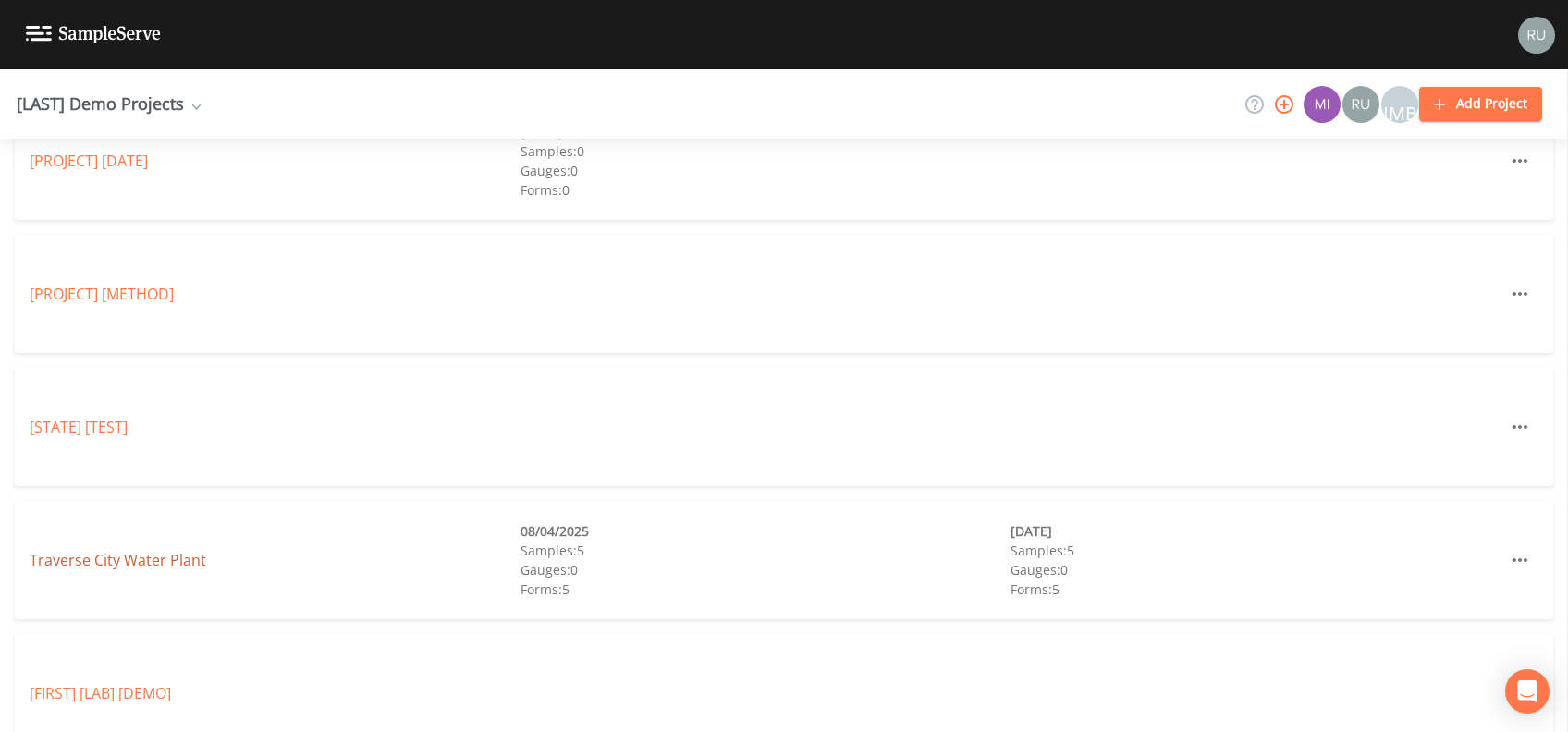 click on "Traverse City Water Plant" at bounding box center [117, 560] 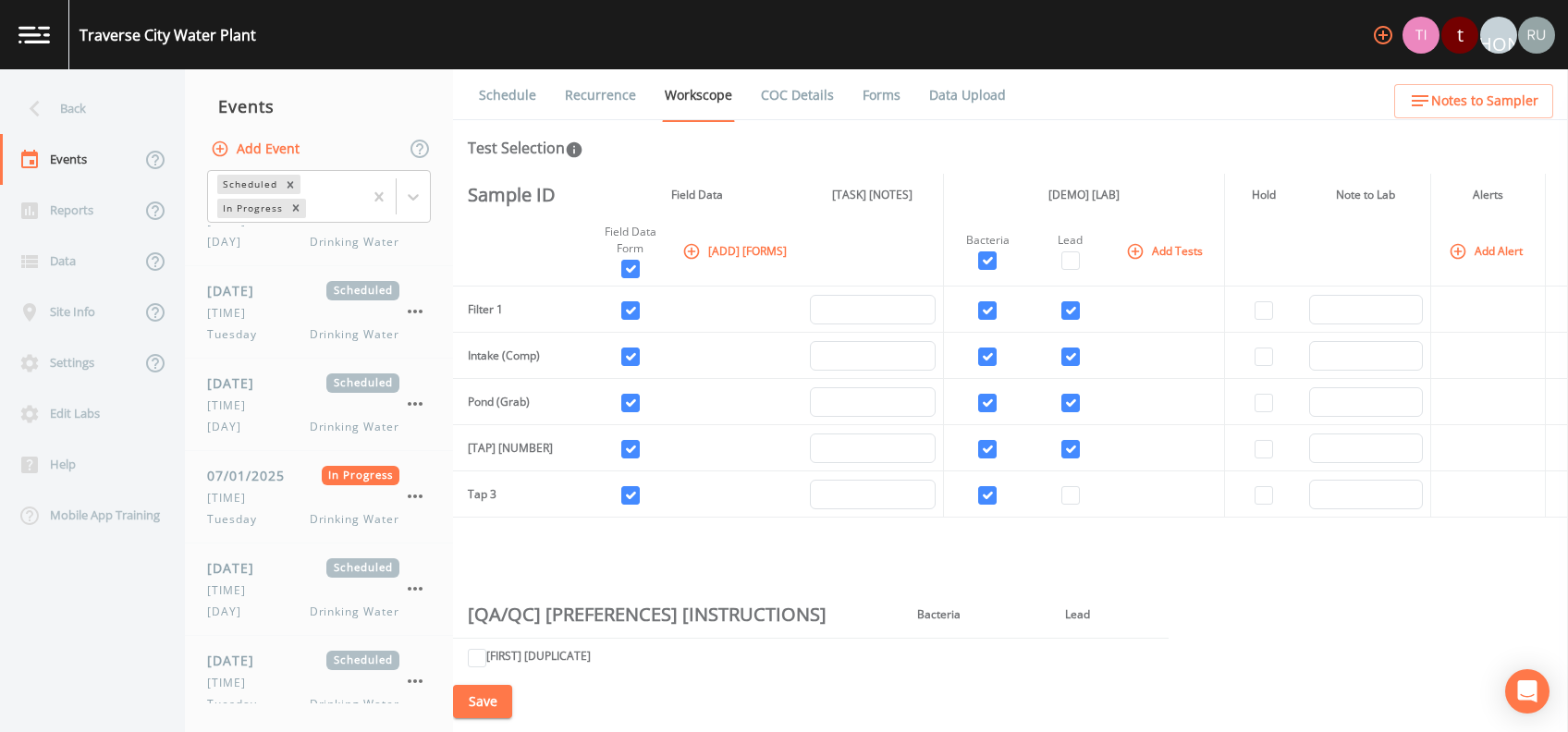 scroll, scrollTop: 6655, scrollLeft: 0, axis: vertical 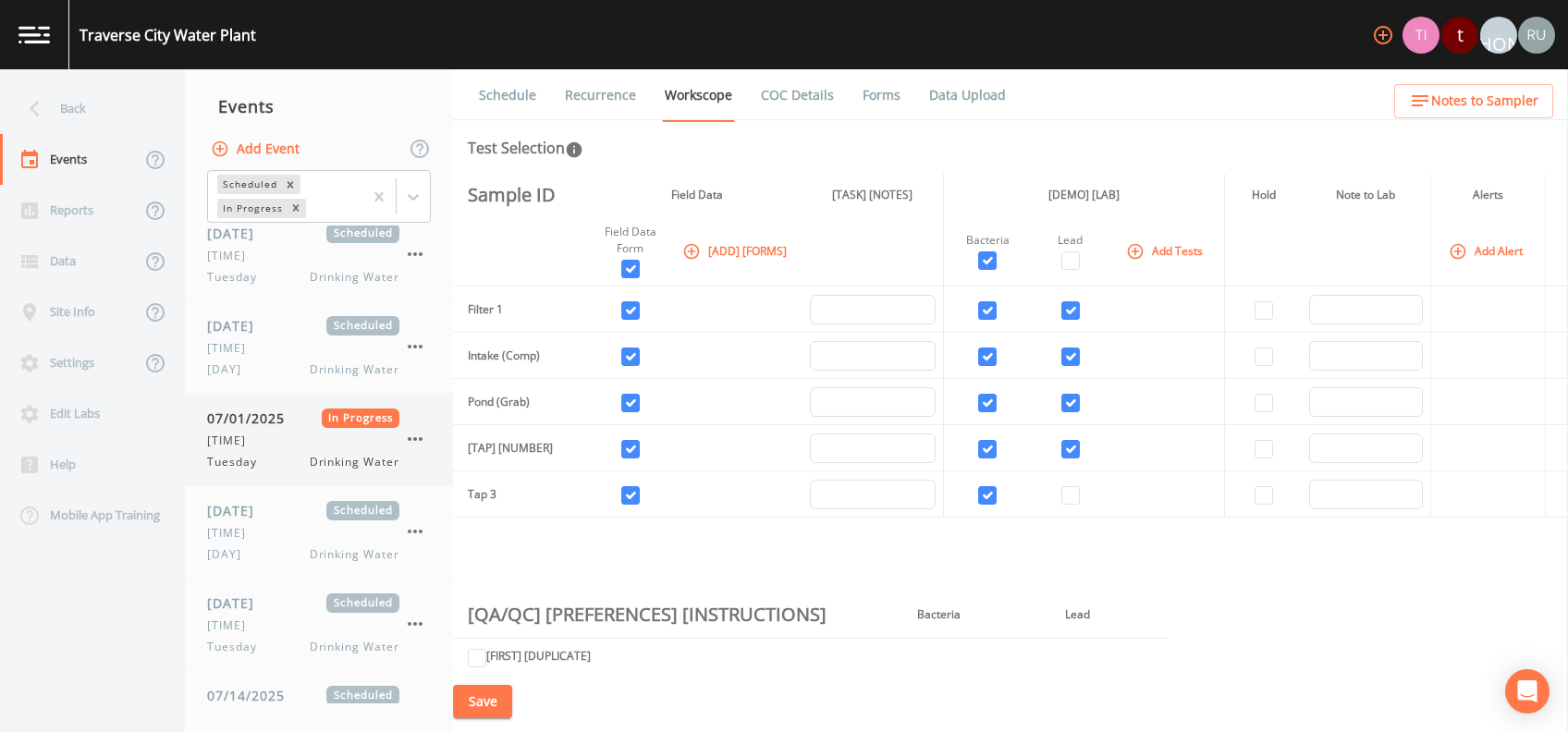click on "[TIME]" at bounding box center (232, 441) 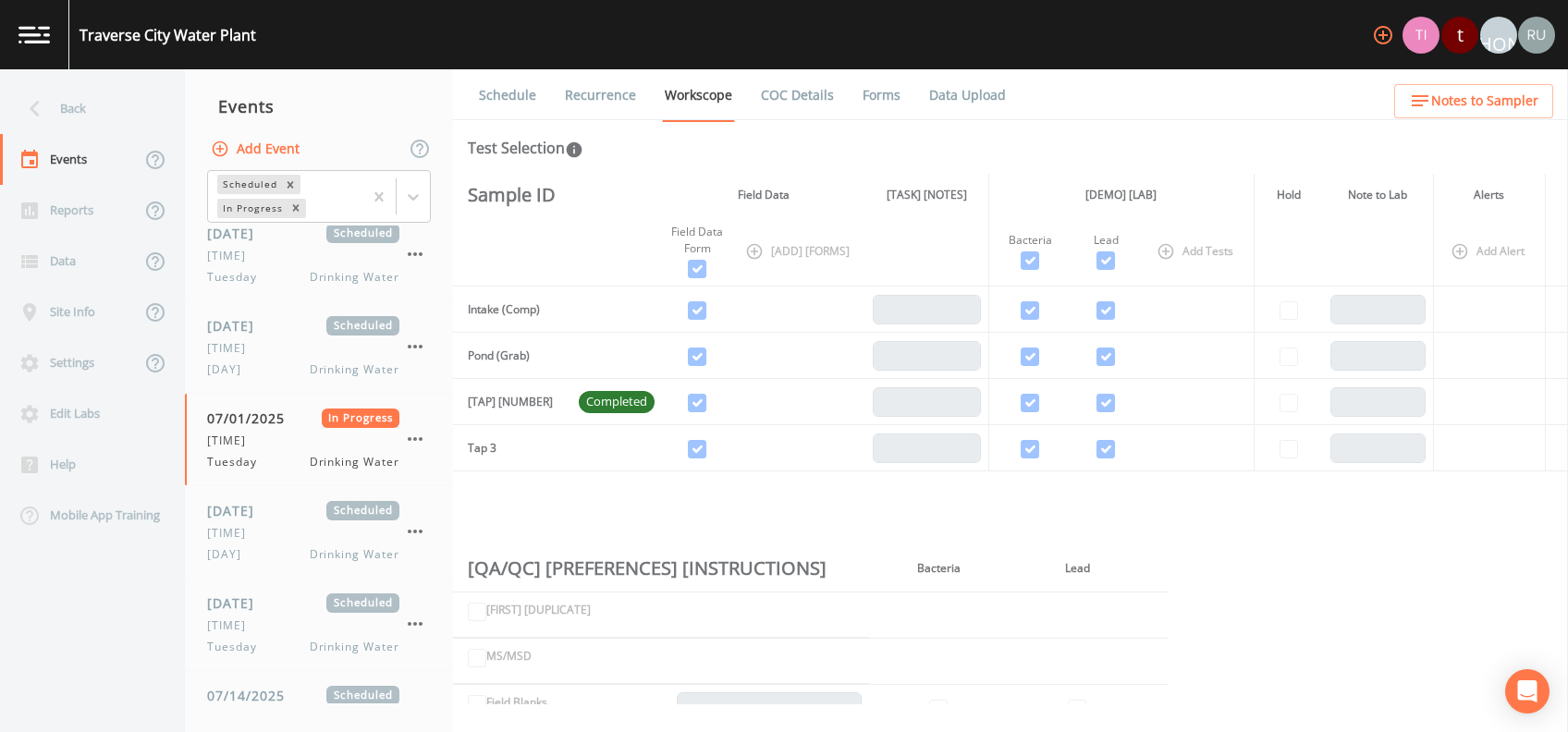 scroll, scrollTop: 246, scrollLeft: 0, axis: vertical 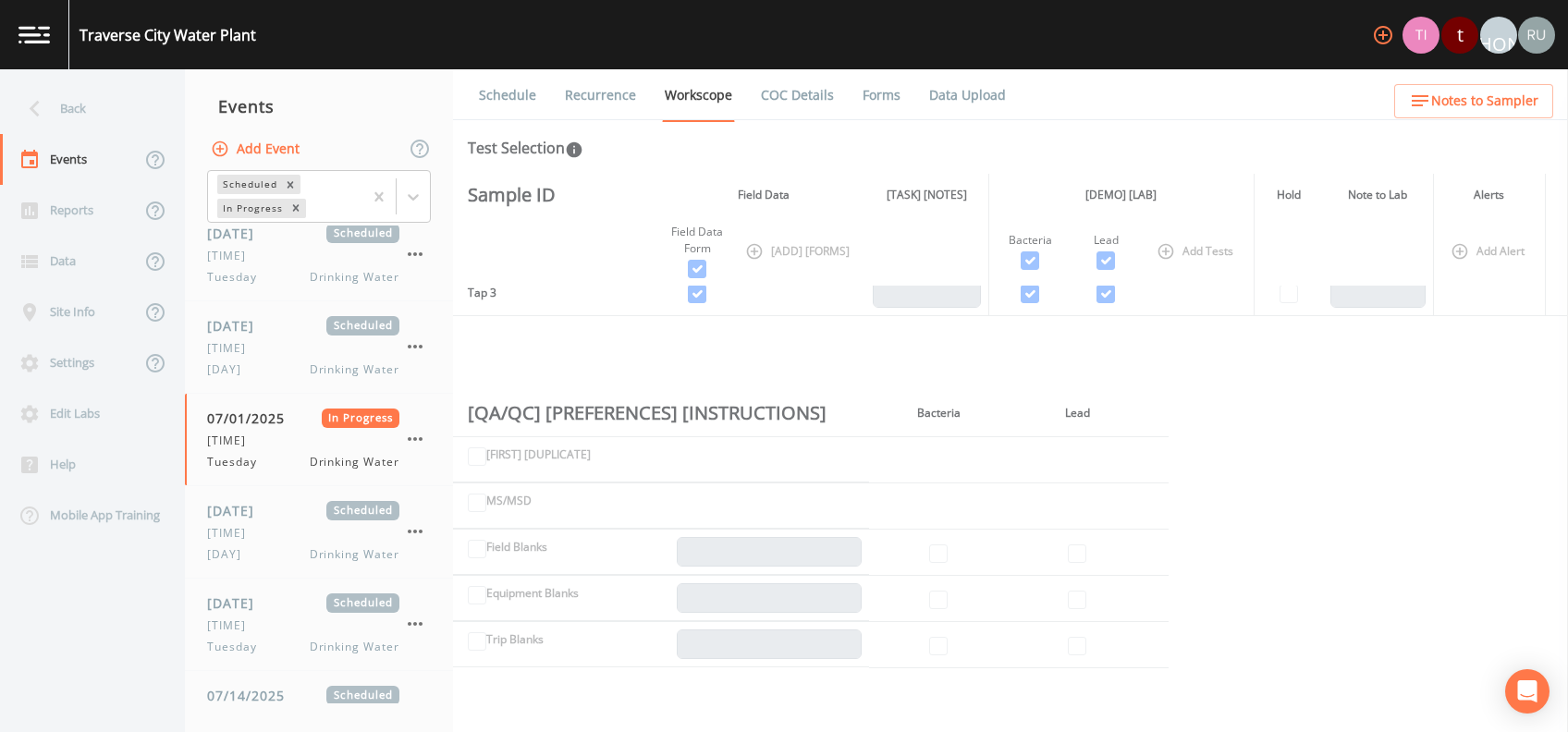 click on "Data Upload" at bounding box center (967, 95) 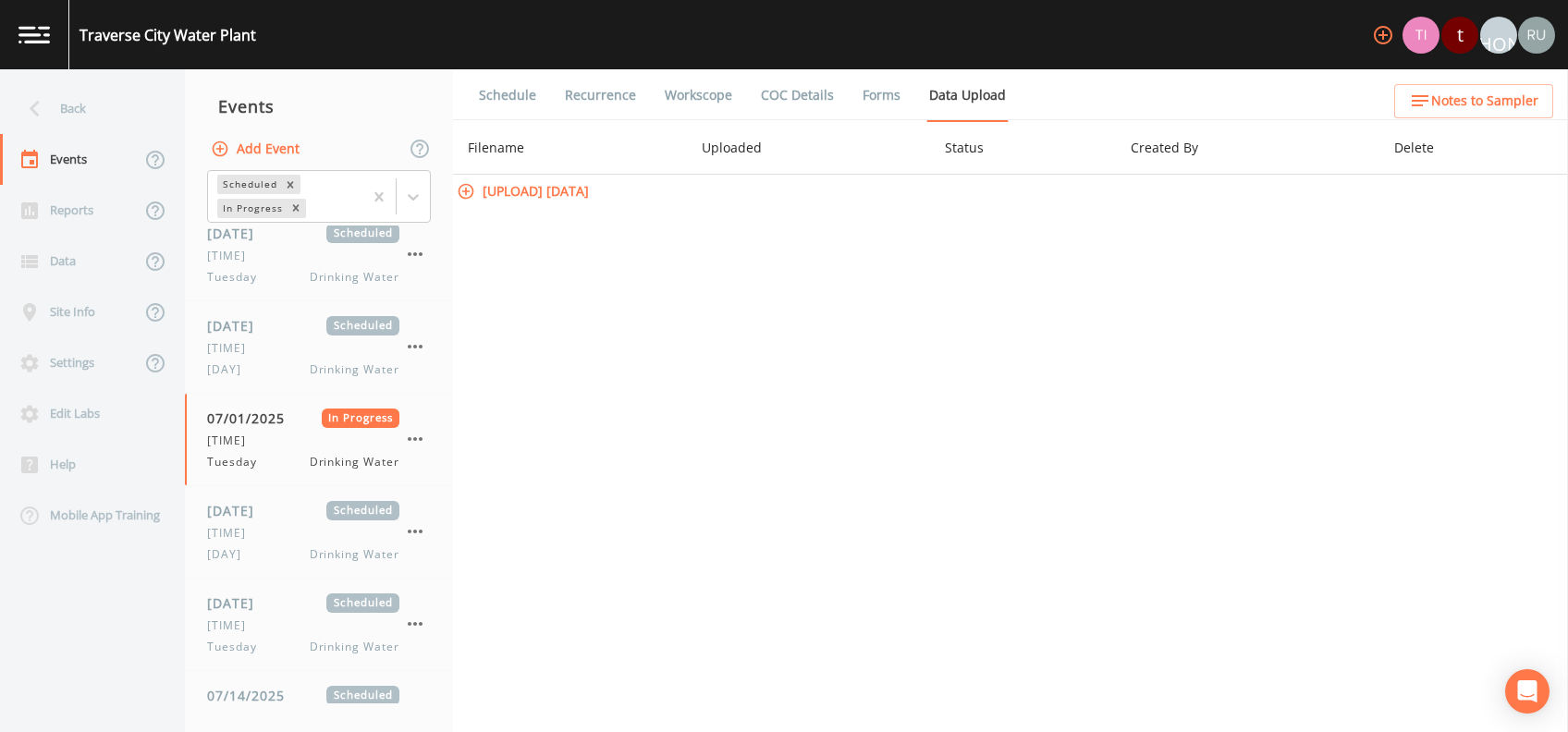 click on "Forms" at bounding box center [881, 95] 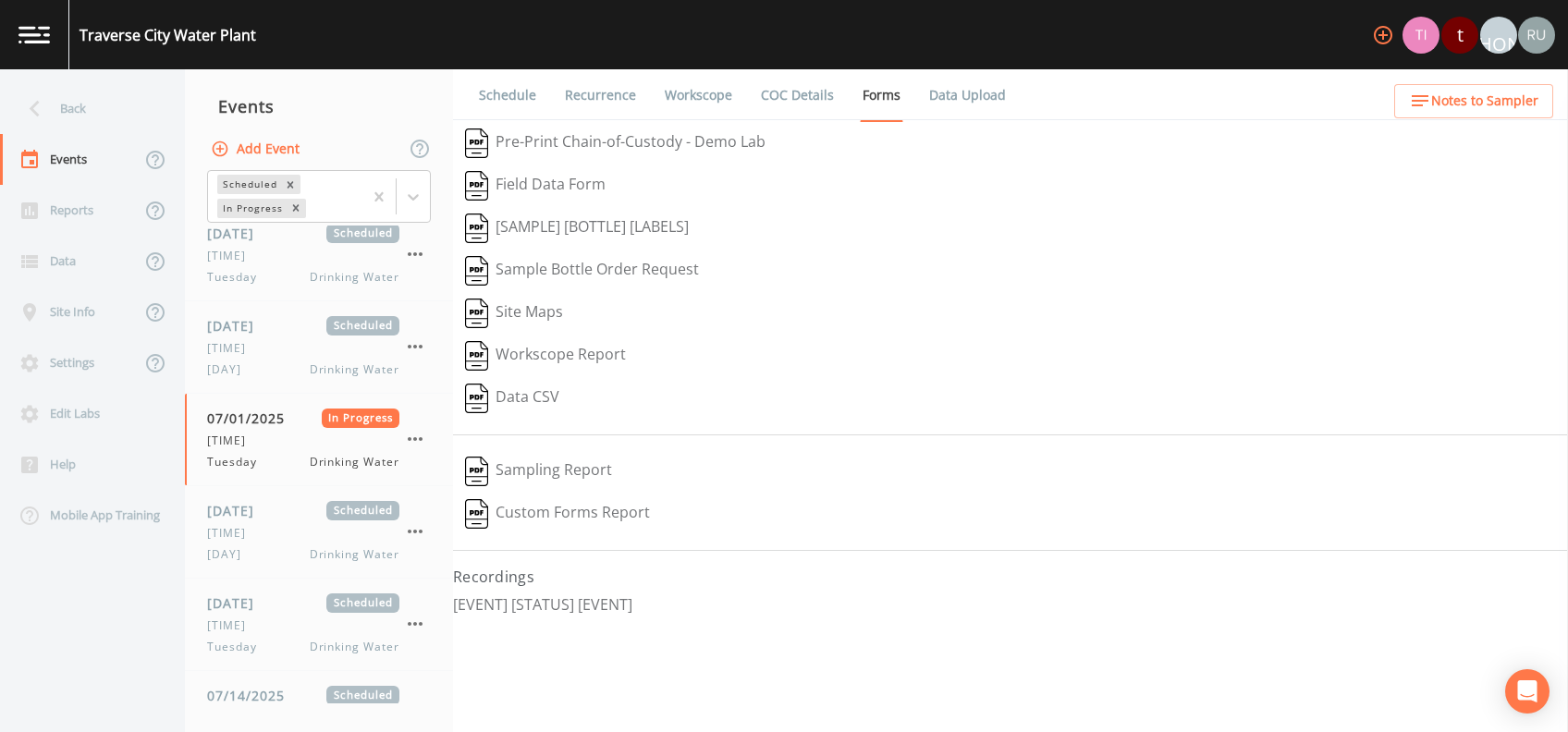 click on "Sampling Report" at bounding box center (538, 471) 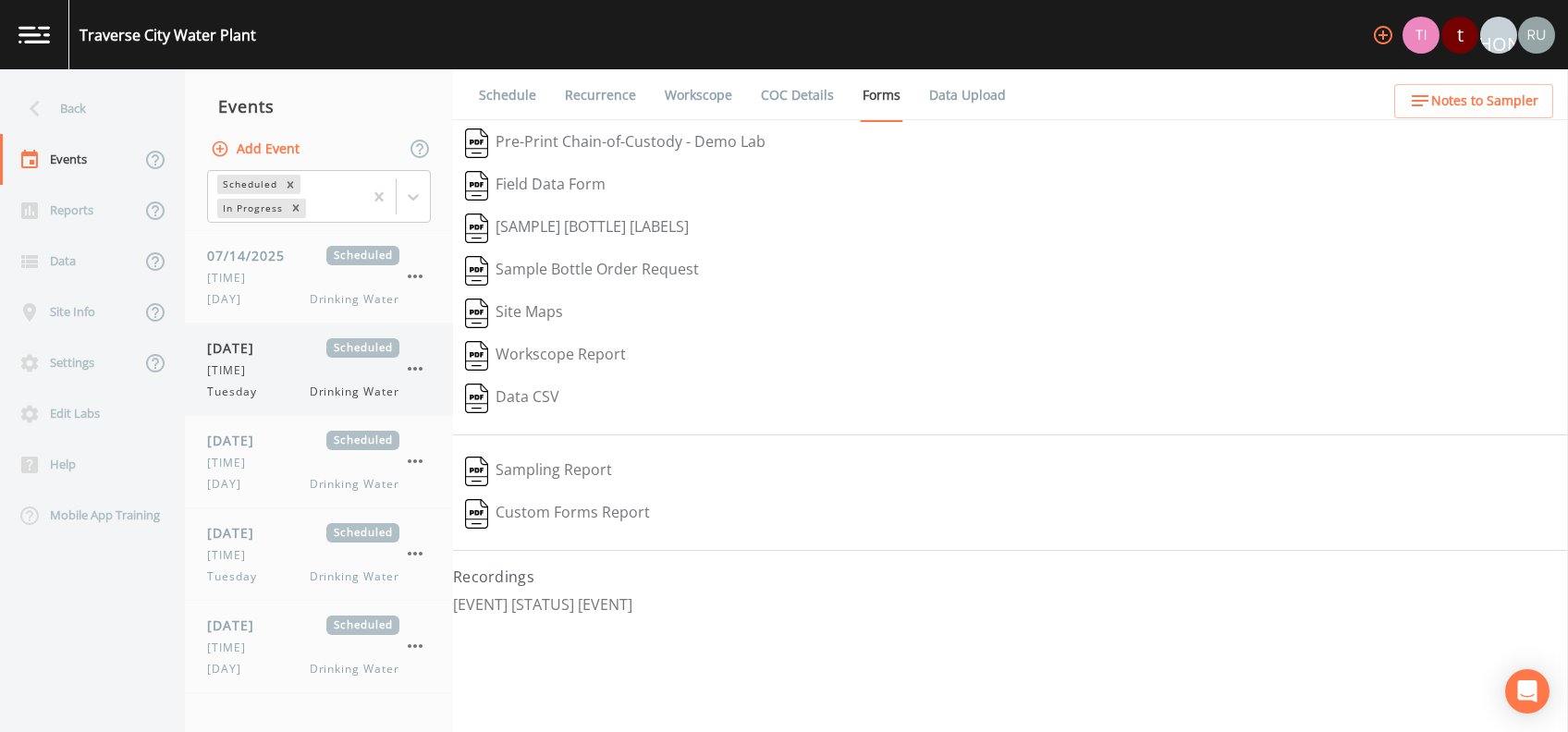 scroll, scrollTop: 7147, scrollLeft: 0, axis: vertical 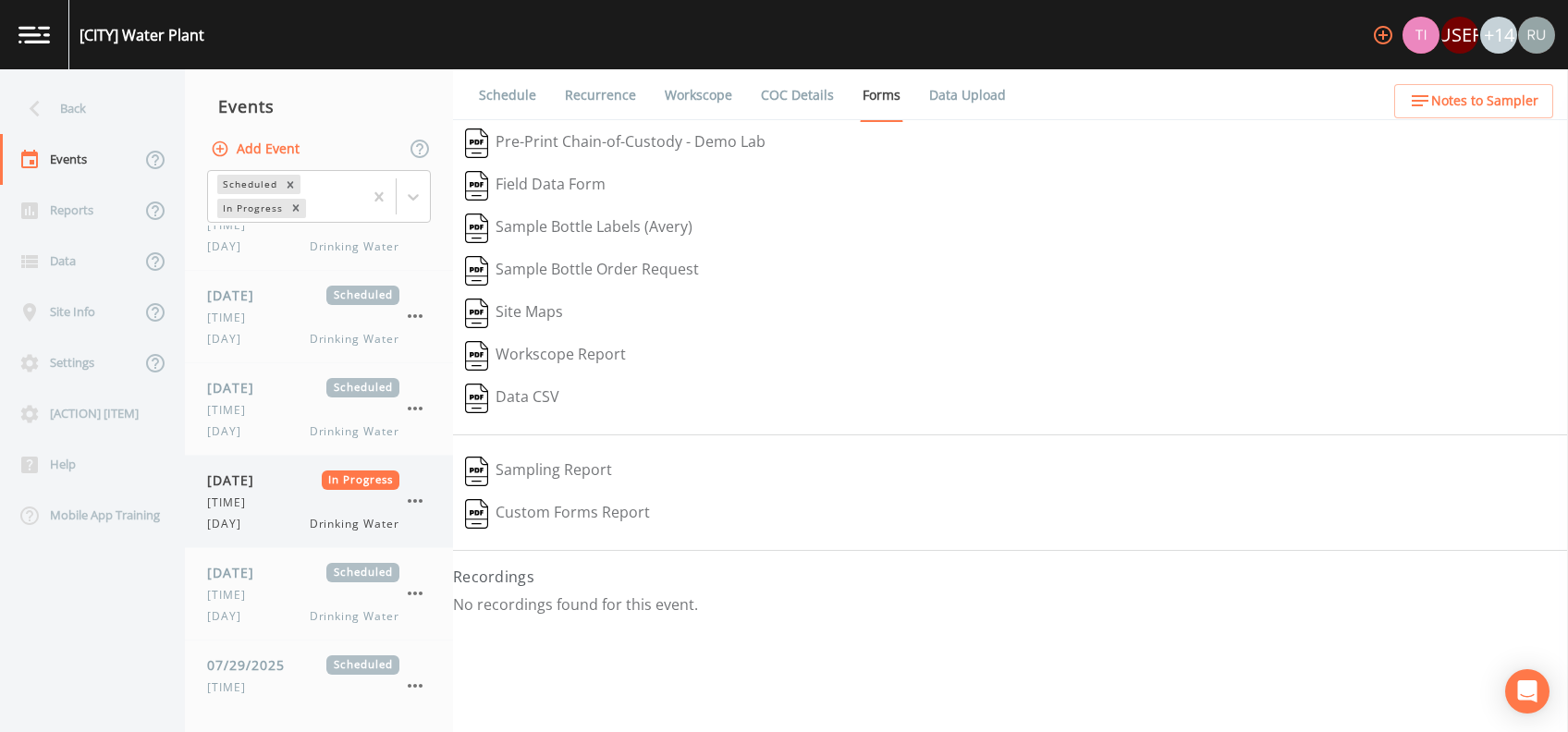 click on "[TIME]" at bounding box center [232, 503] 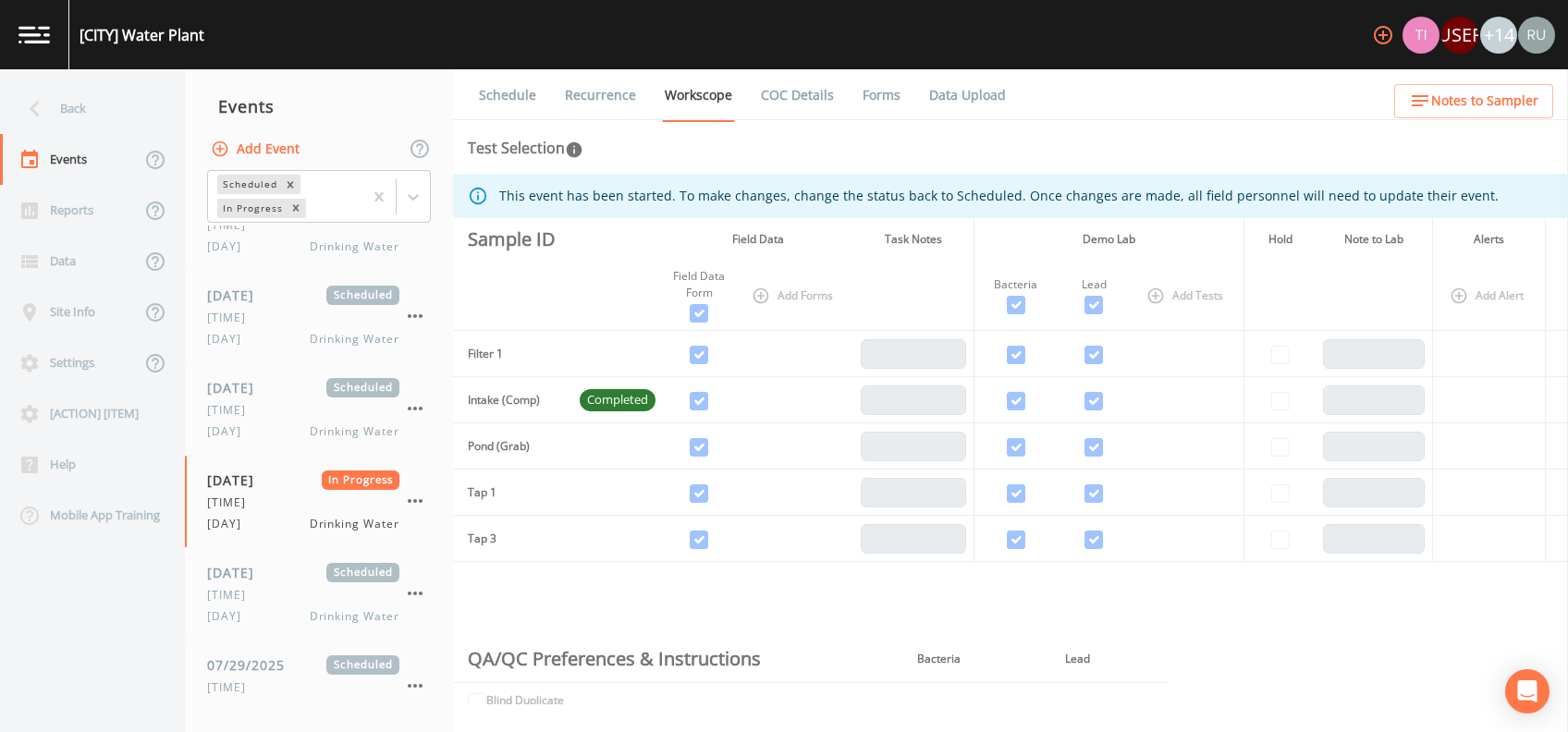 click on "Forms" at bounding box center [881, 95] 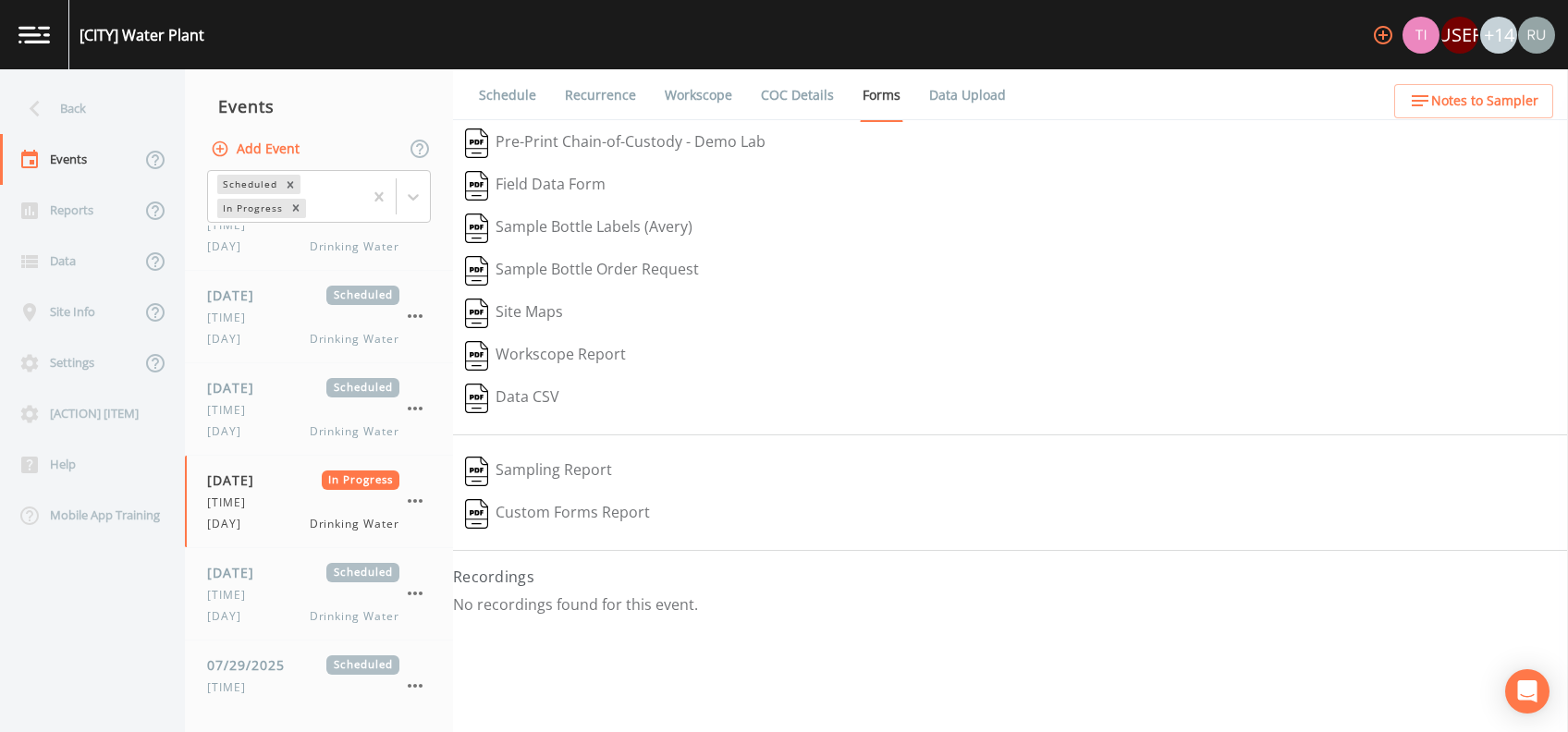 click on "[EVENT] [STATUS] [EVENT]" at bounding box center [1011, 604] 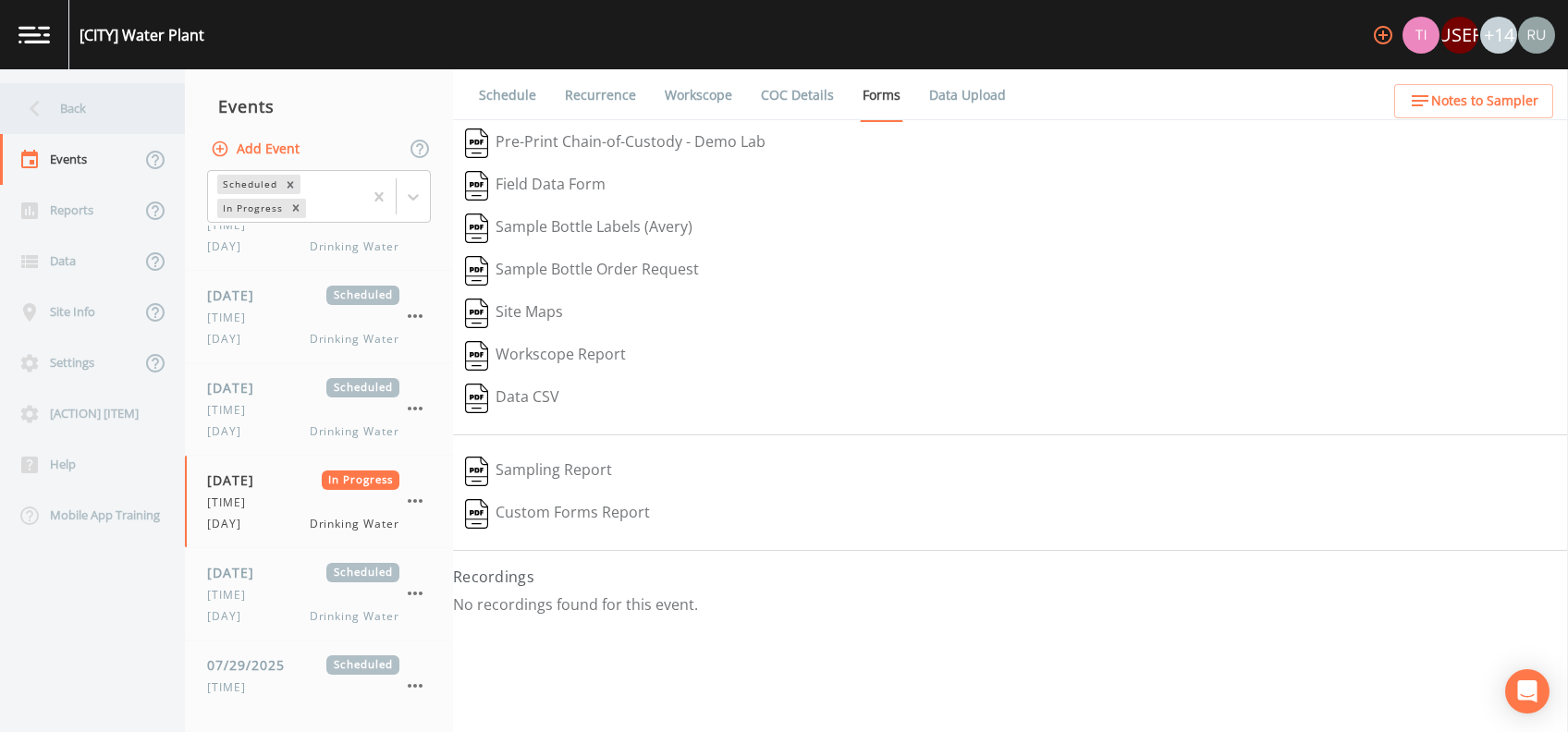 click on "Back" at bounding box center [83, 108] 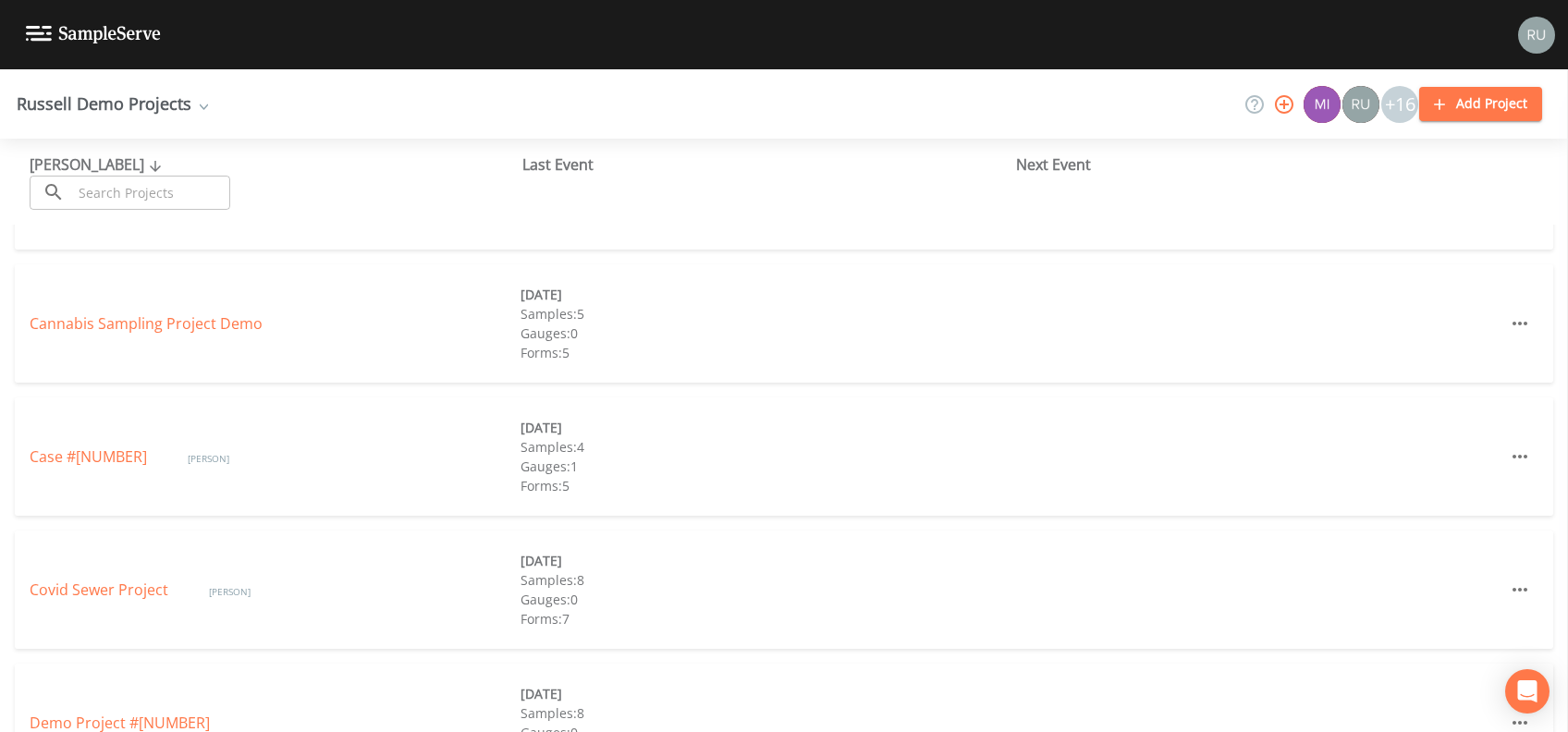 scroll, scrollTop: 1109, scrollLeft: 0, axis: vertical 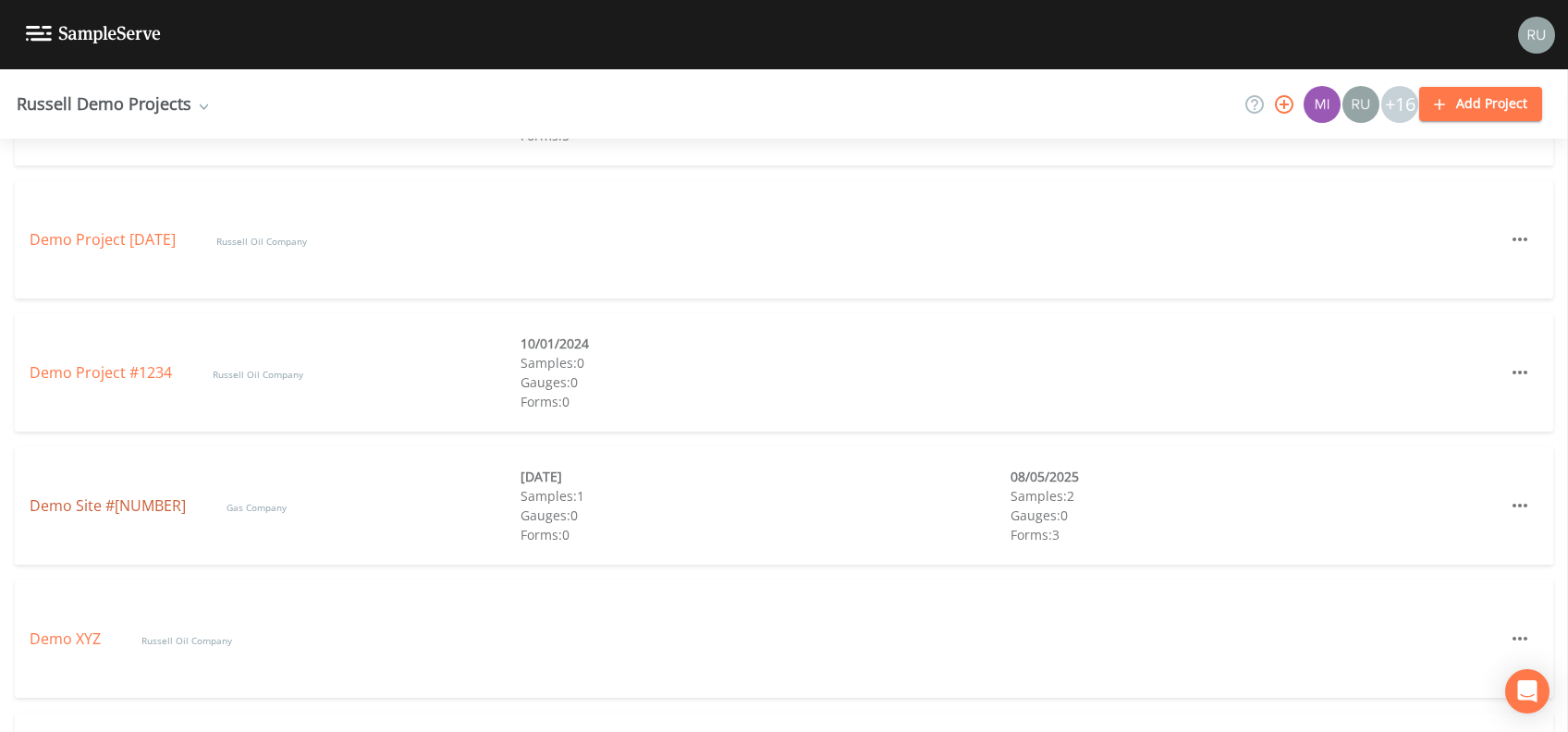 click on "[DEMO] [SITE] [NUMBER]" at bounding box center [109, 506] 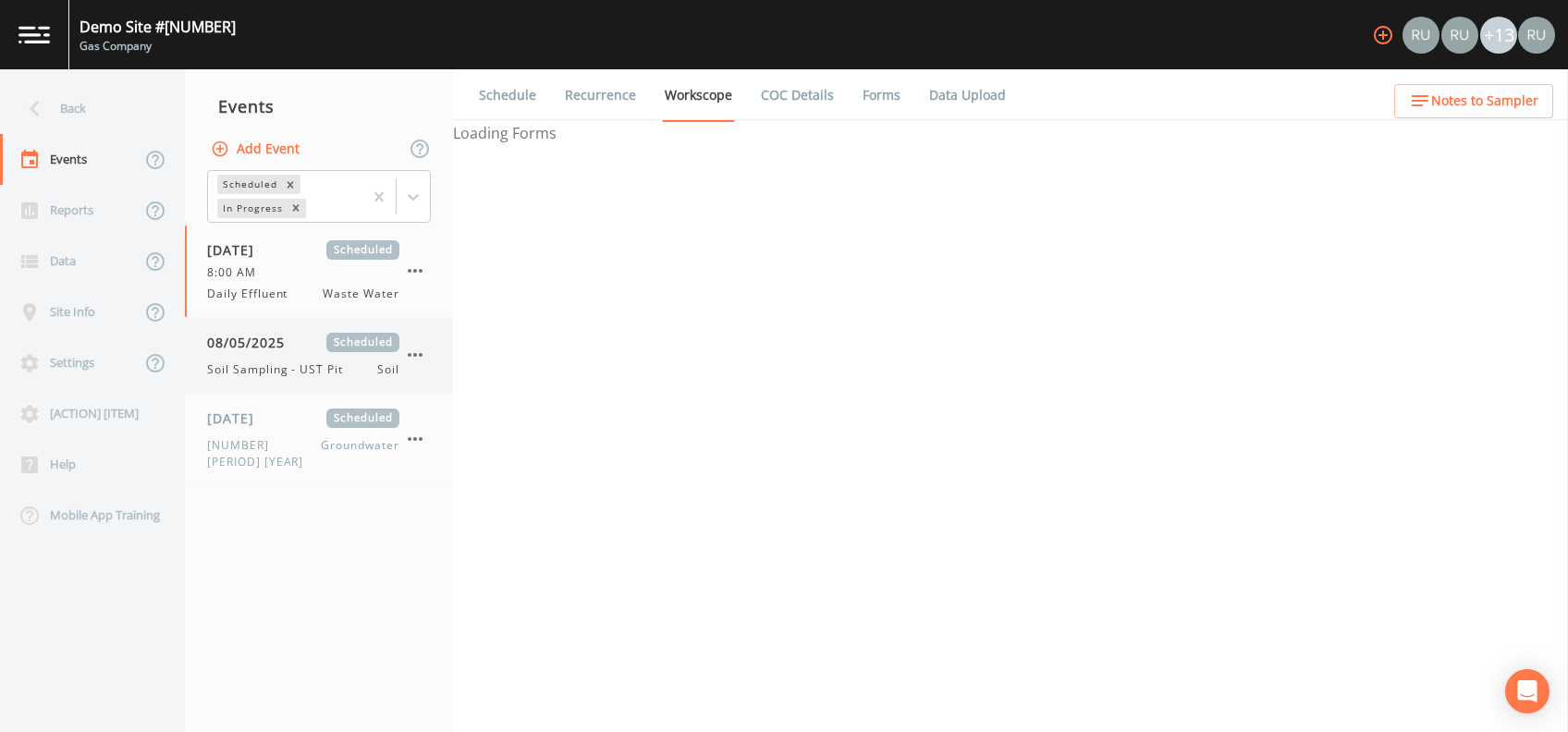 select on "092b3f94-5697-4c94-9891-da161916fdbb" 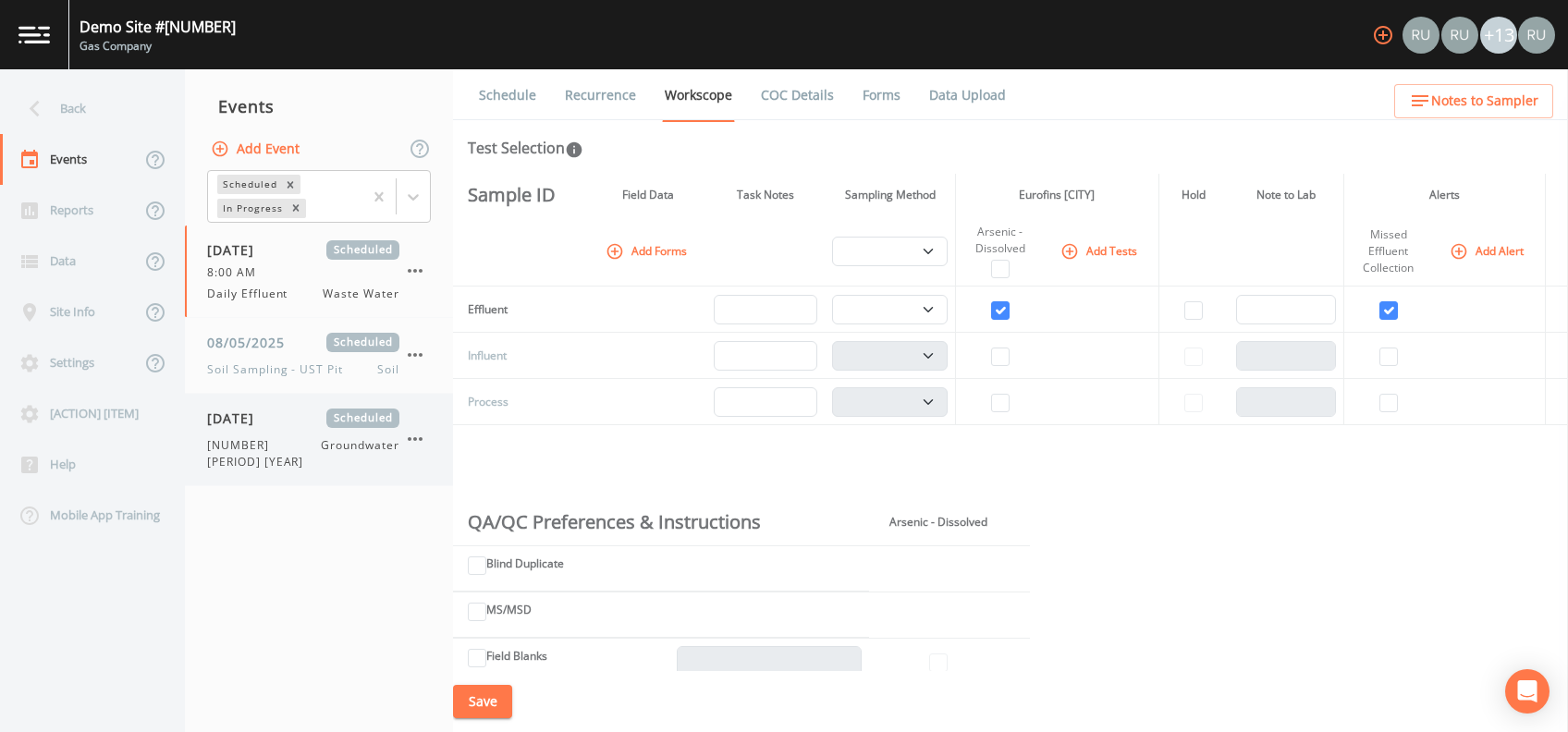 click on "[DATE]" at bounding box center (237, 418) 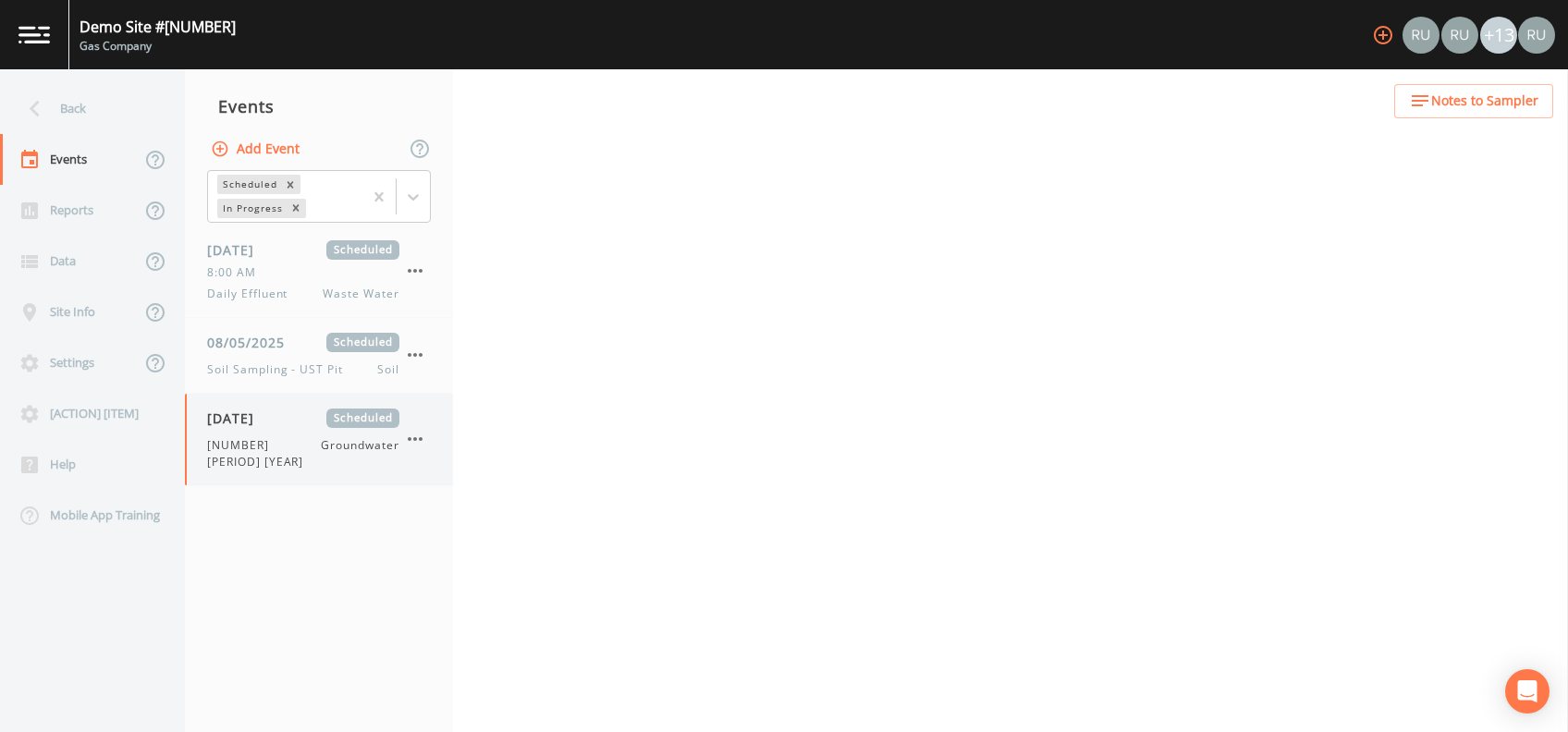 select on "4f082be6-97a7-4f70-a81f-c26a4e896ad7" 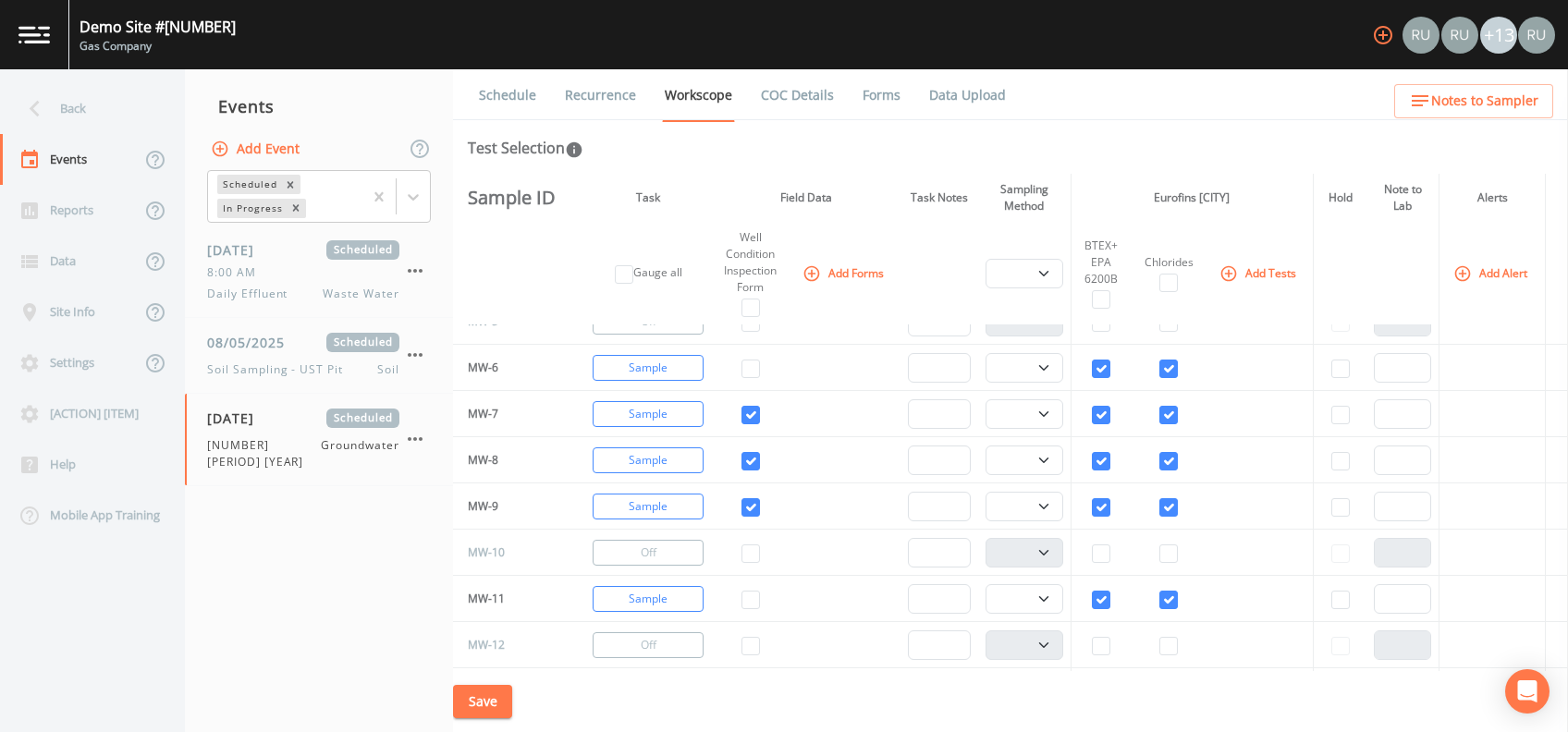 scroll, scrollTop: 246, scrollLeft: 0, axis: vertical 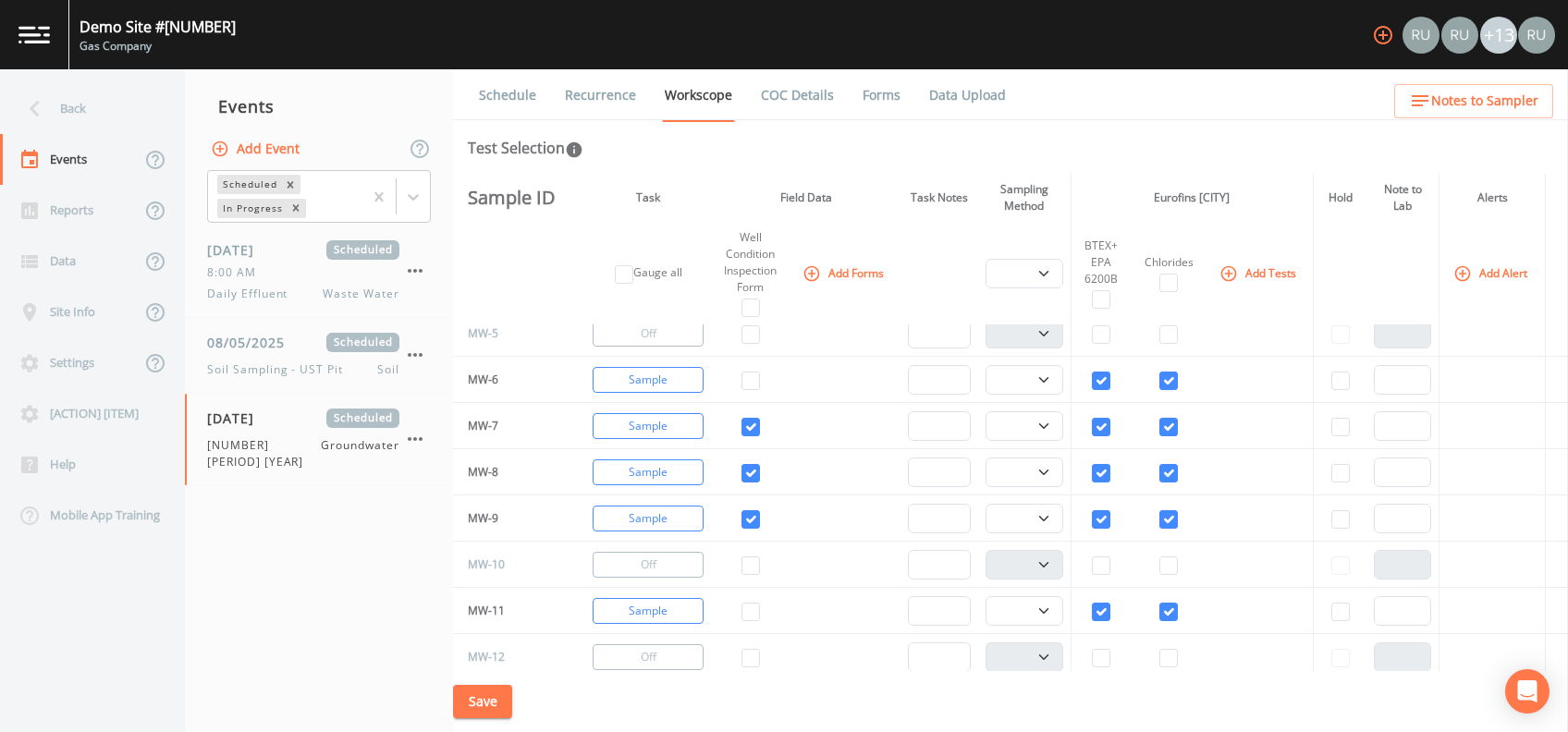 click on "Save" at bounding box center [483, 702] 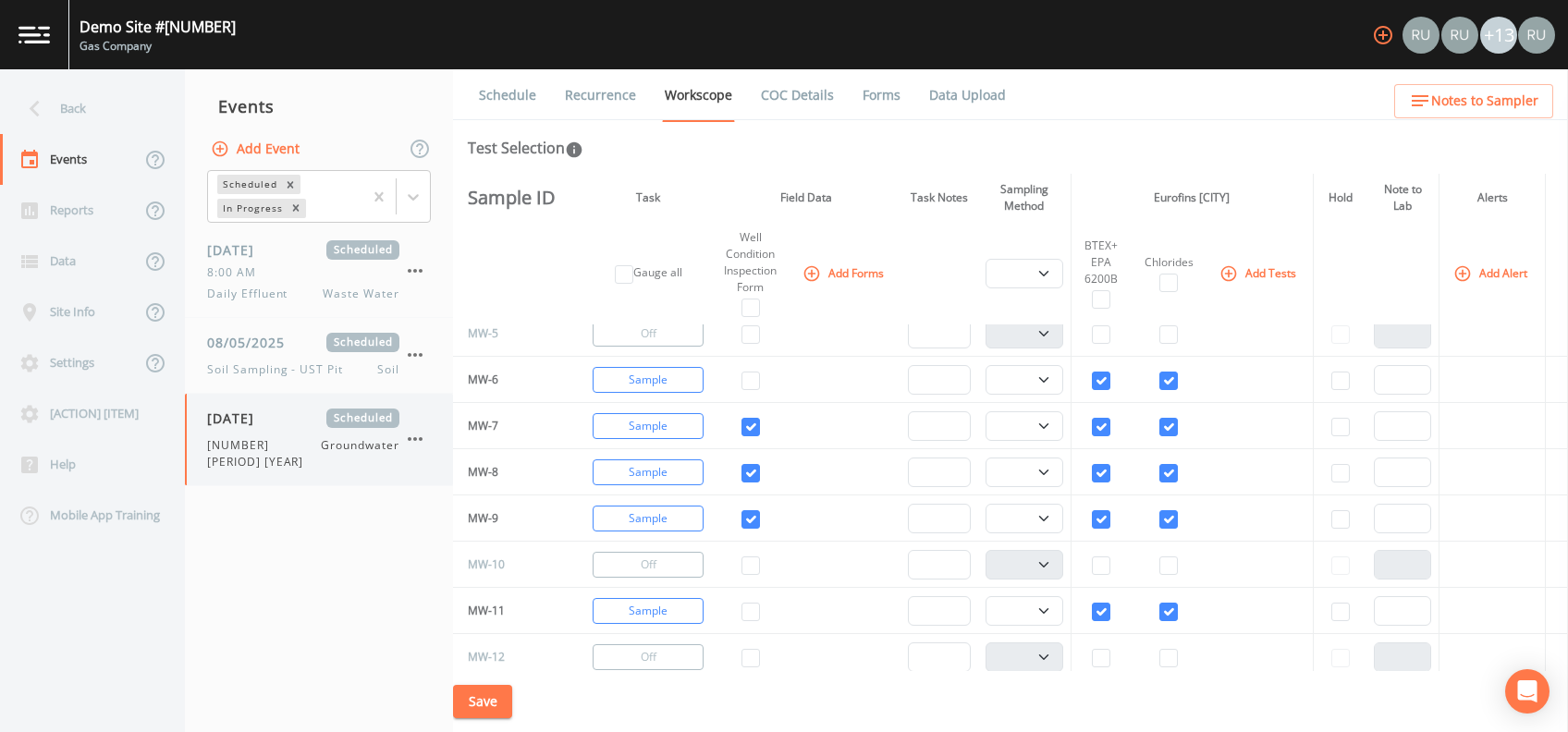 click on "08/06/2025 Scheduled 3rd QTR 2024 Groundwater" at bounding box center (303, 439) 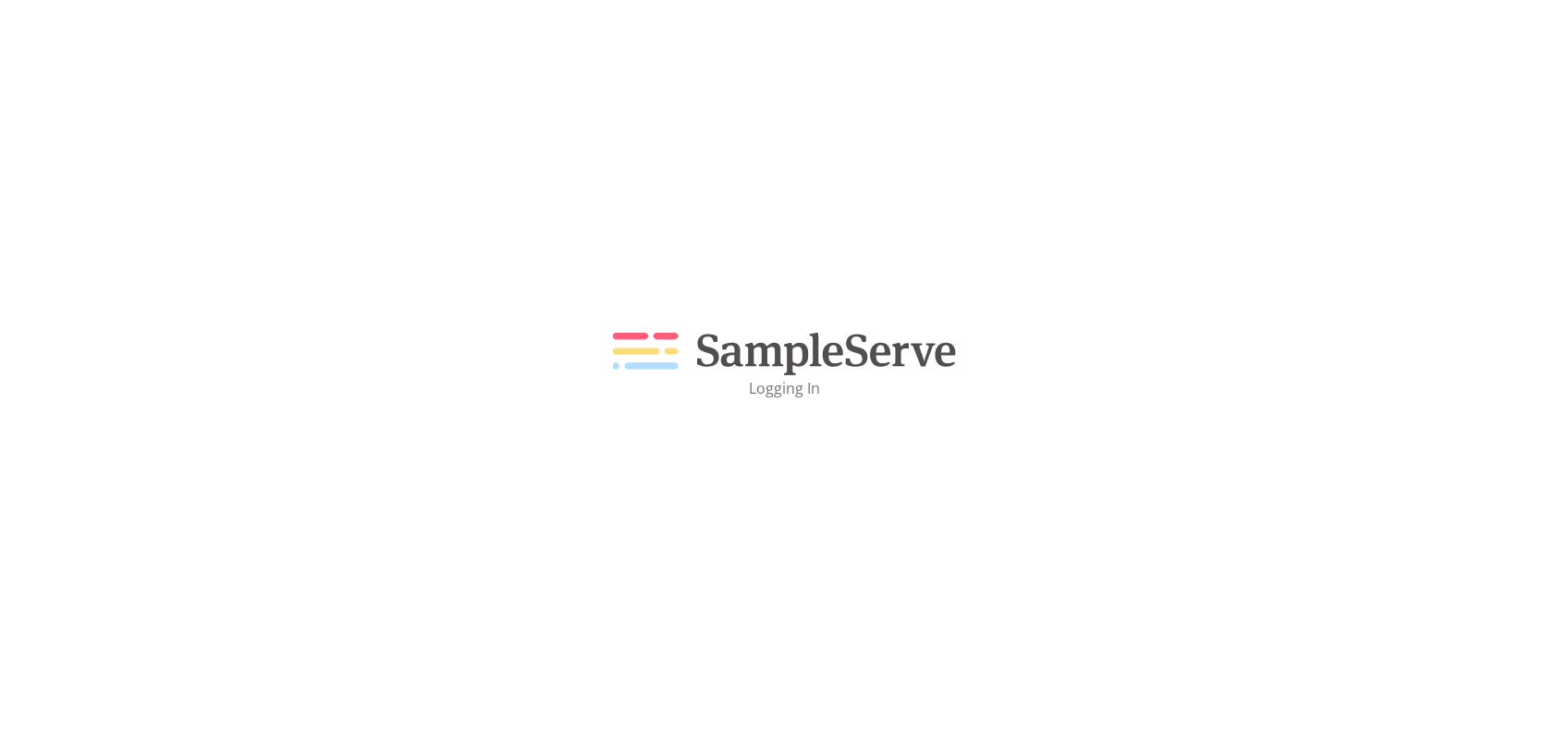 scroll, scrollTop: 0, scrollLeft: 0, axis: both 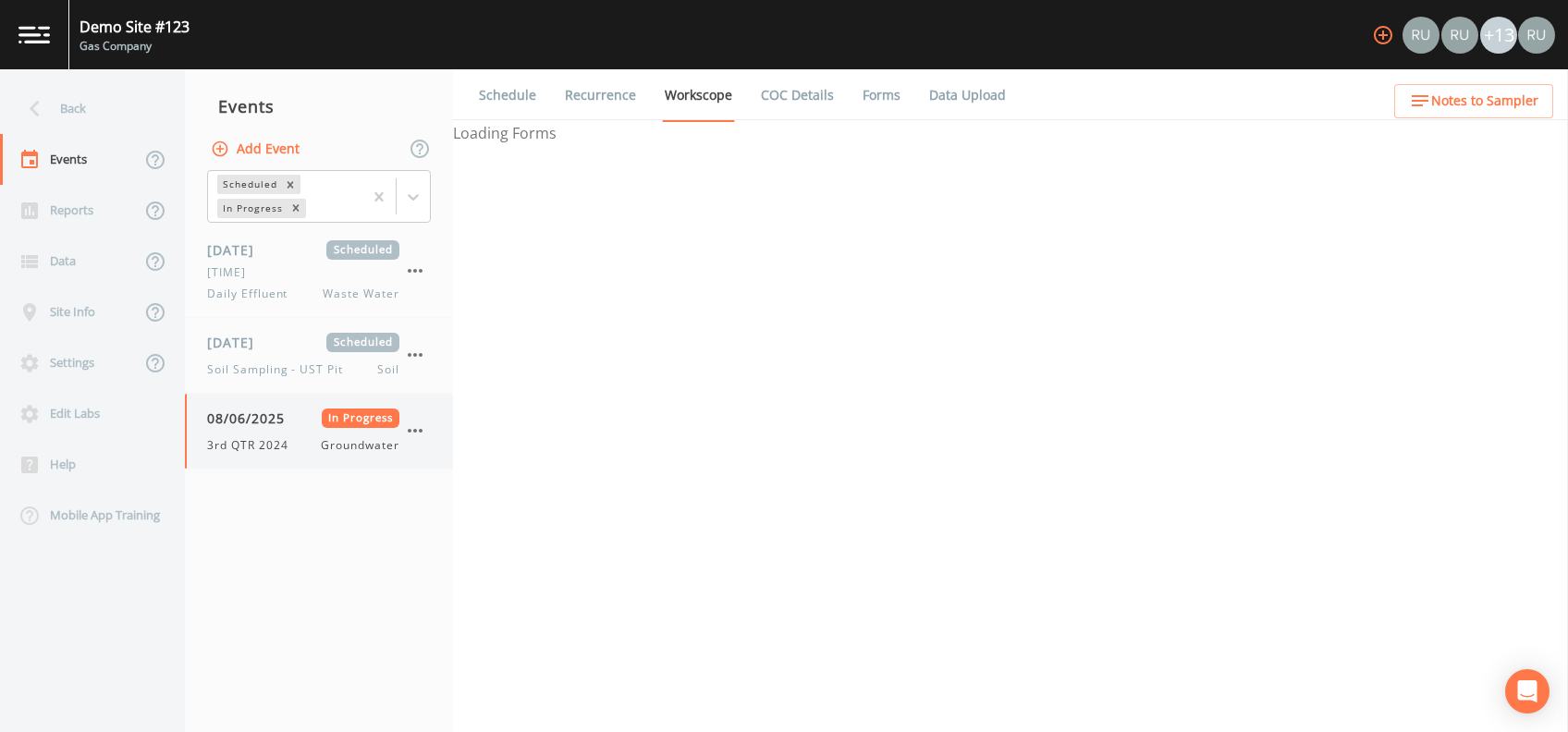 select on "4f082be6-97a7-4f70-a81f-c26a4e896ad7" 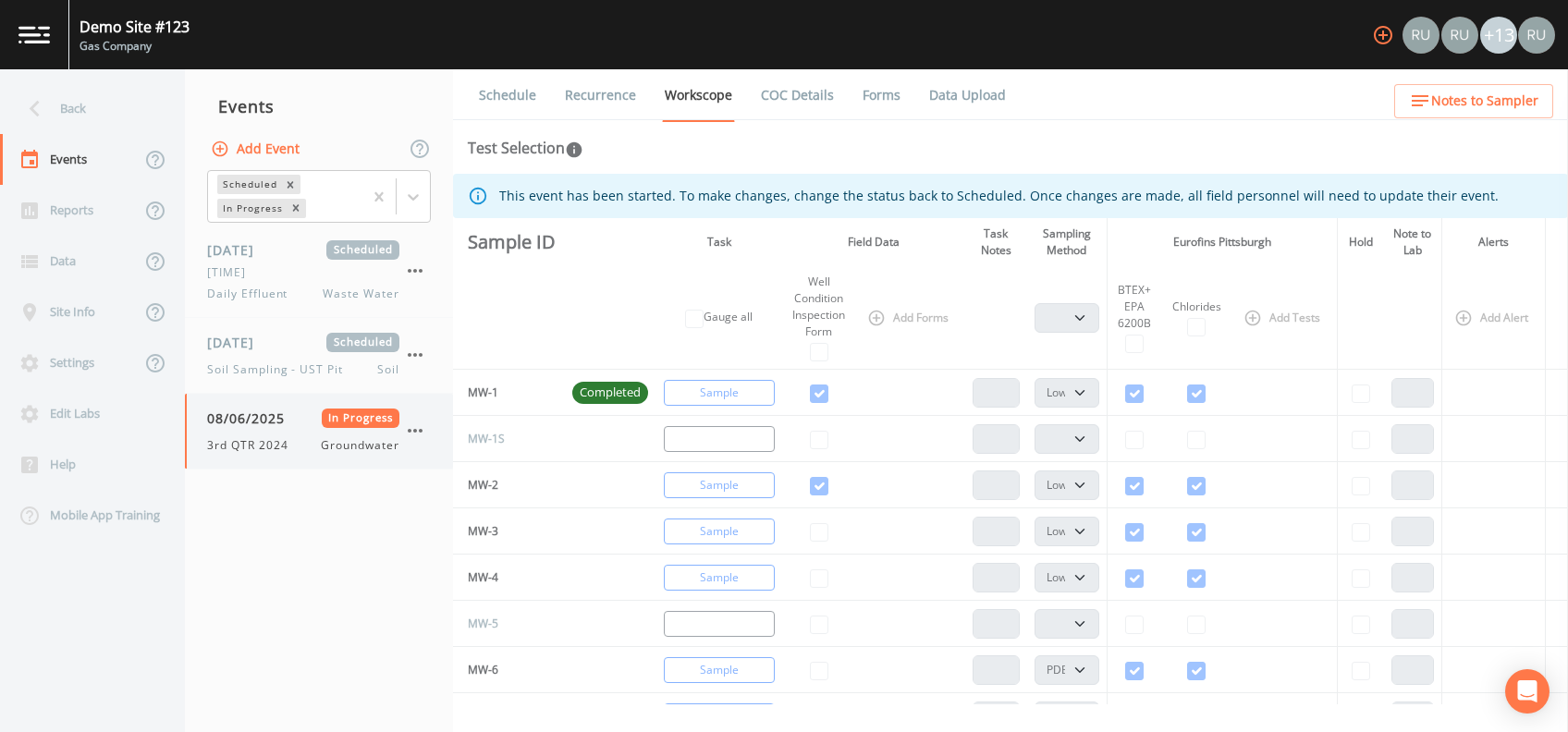 click on "08/06/2025 In Progress 3rd QTR 2024 Groundwater" at bounding box center [303, 431] 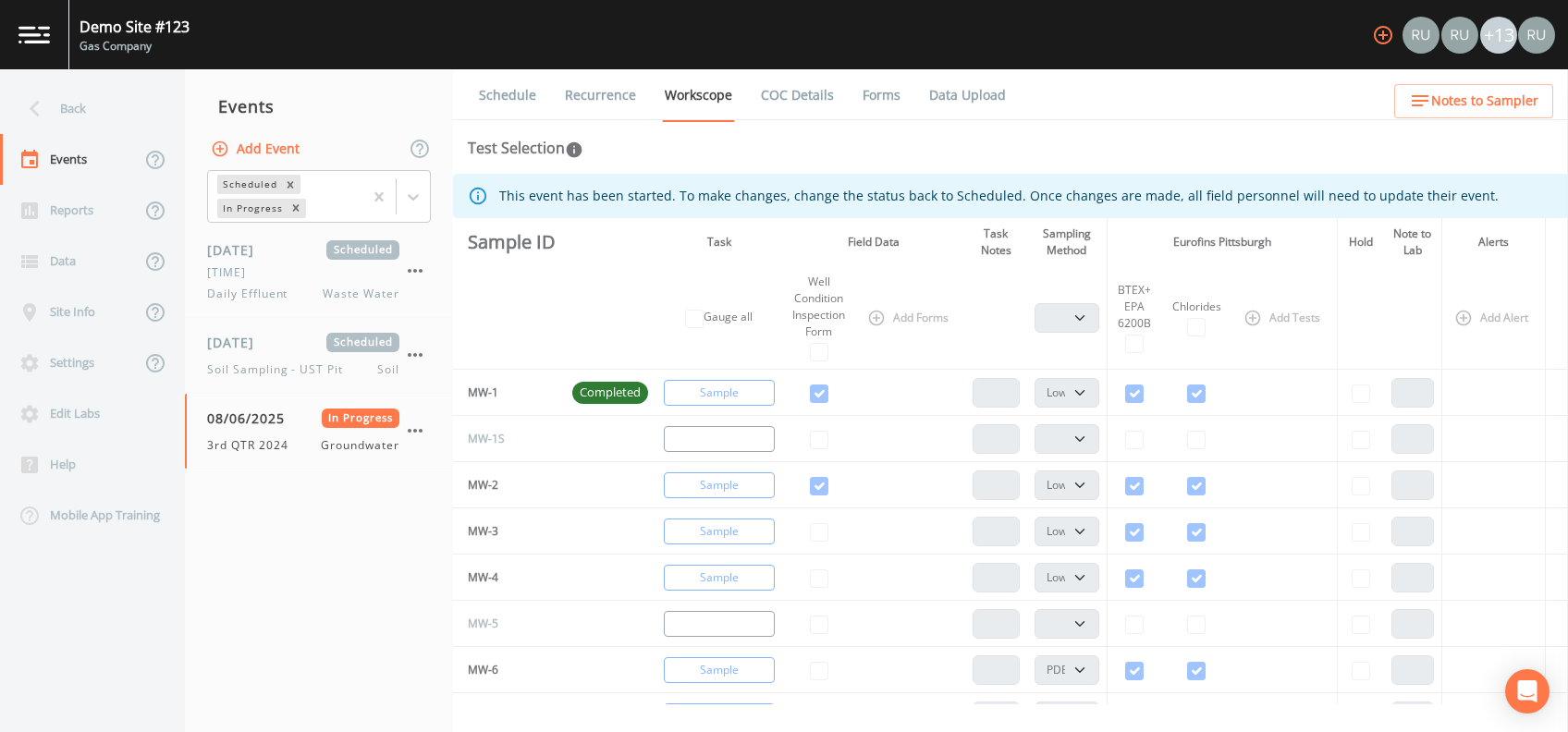 click on "Forms" at bounding box center [881, 95] 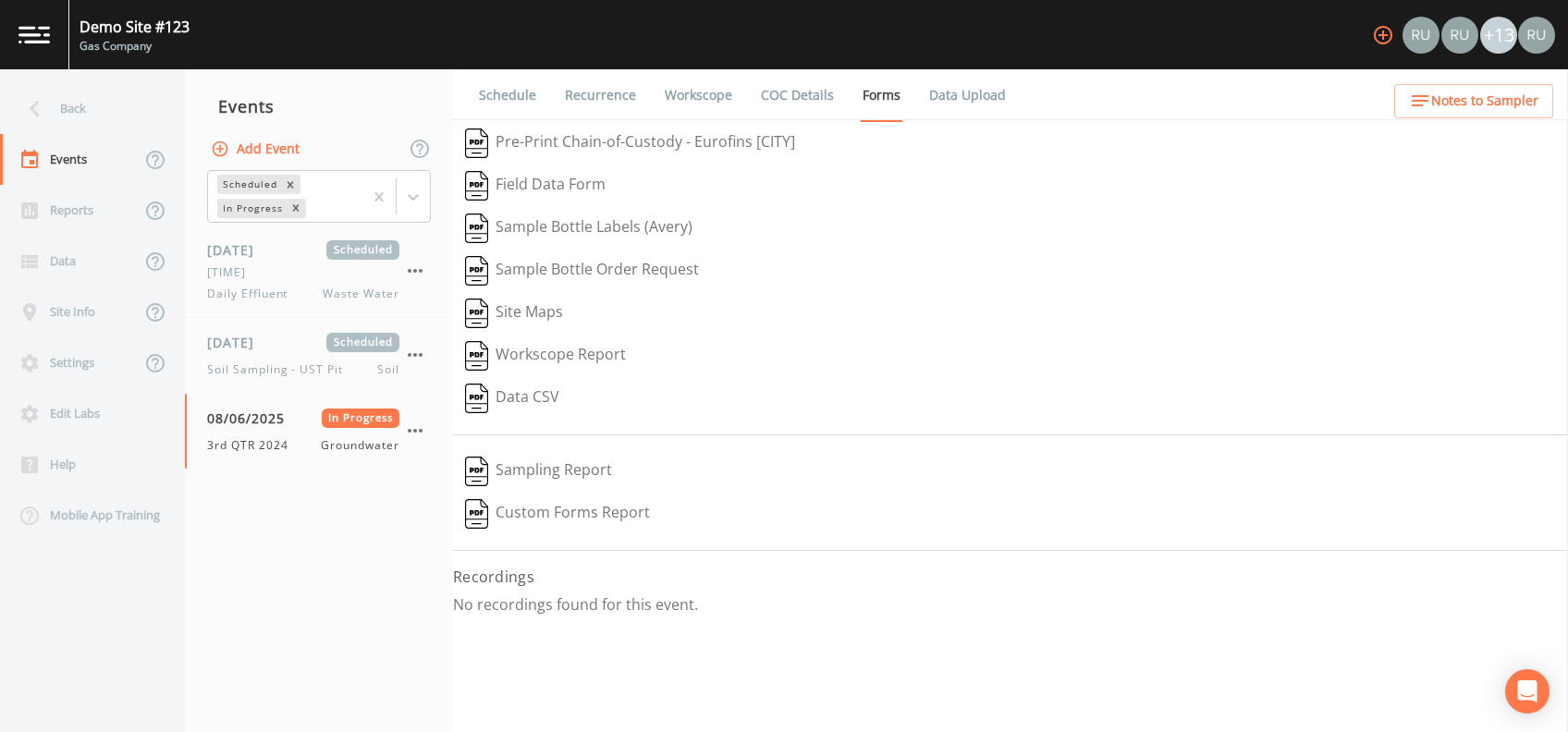click on "[EVENT] [STATUS] [EVENT]" at bounding box center [1011, 604] 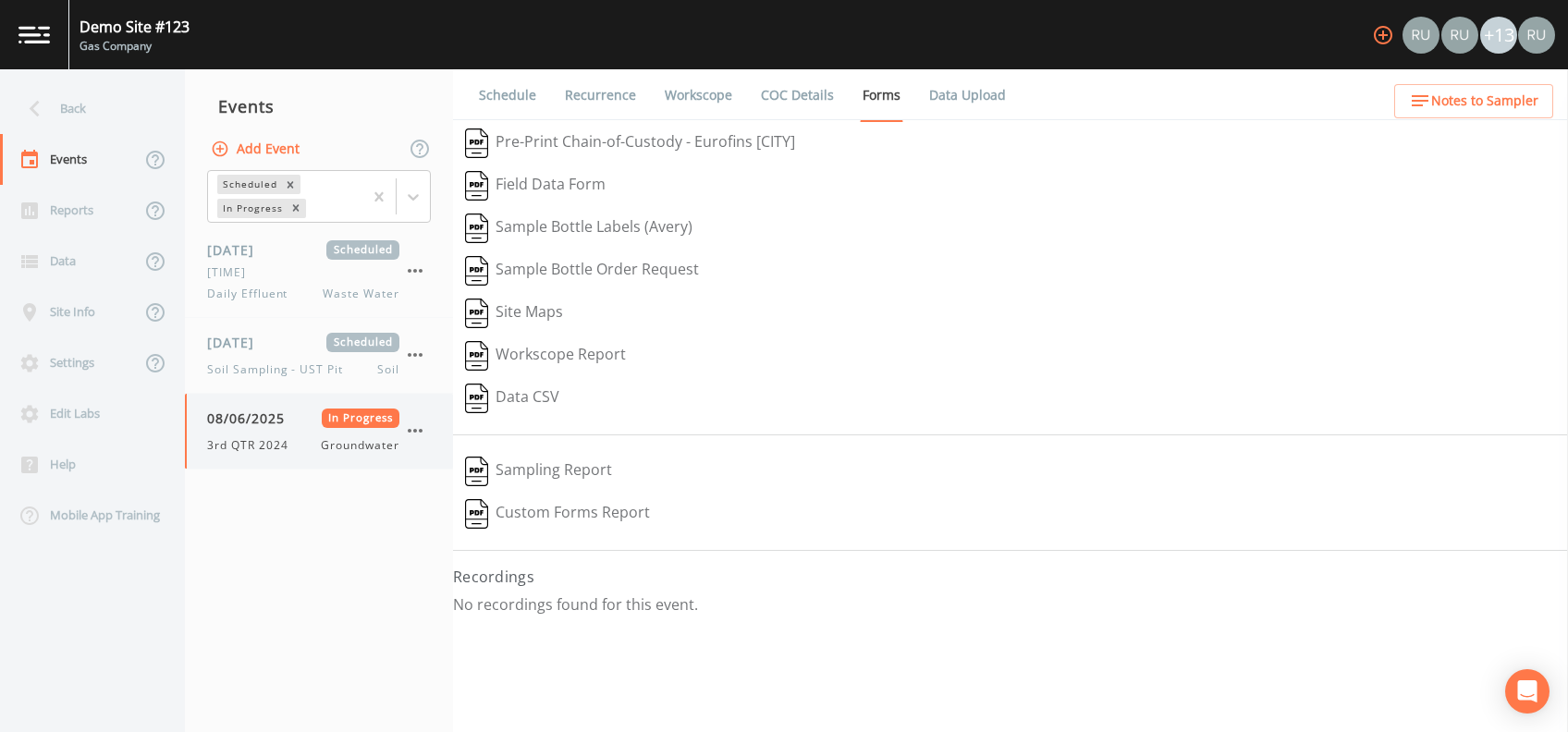 click on "[DATE]" at bounding box center [252, 418] 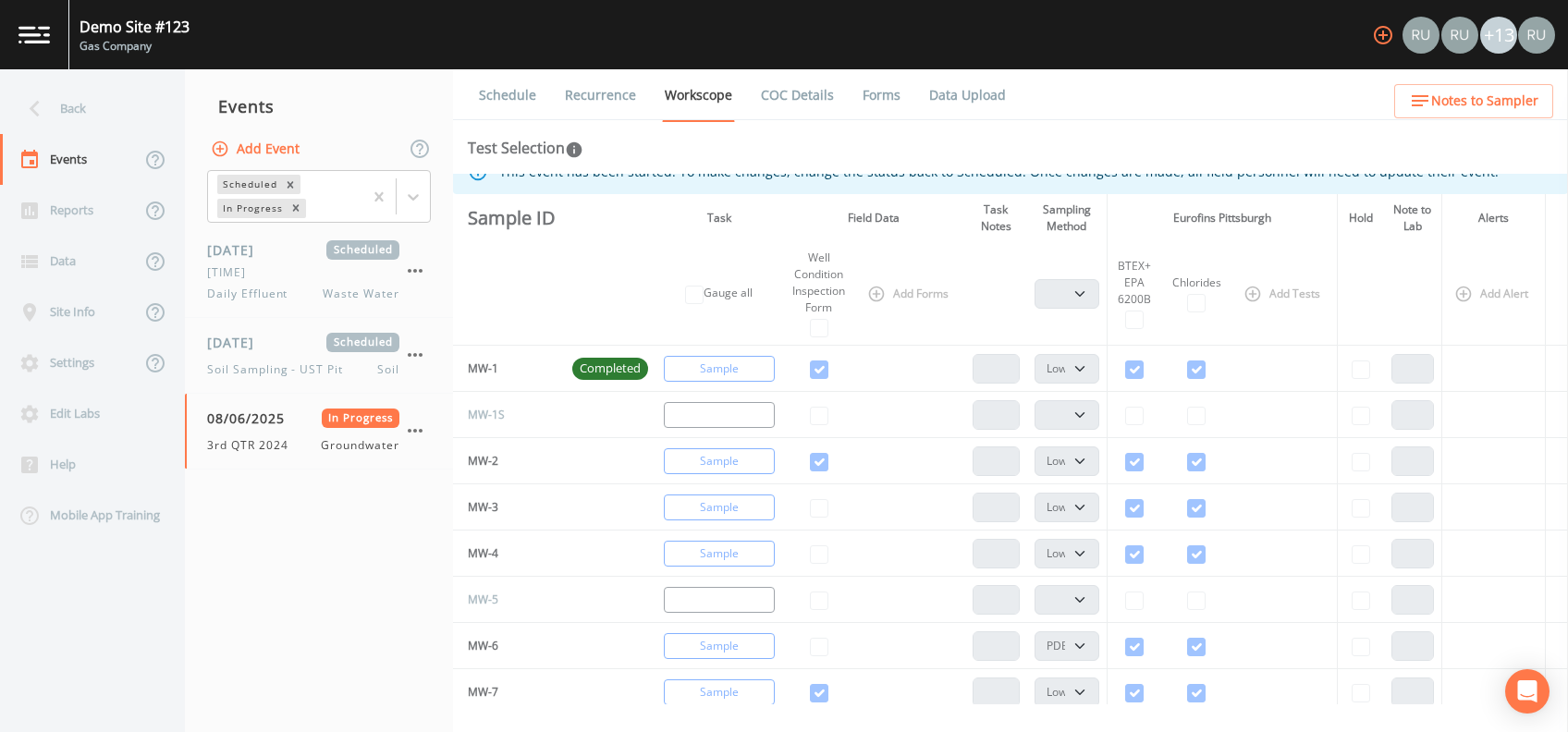 scroll, scrollTop: 0, scrollLeft: 0, axis: both 